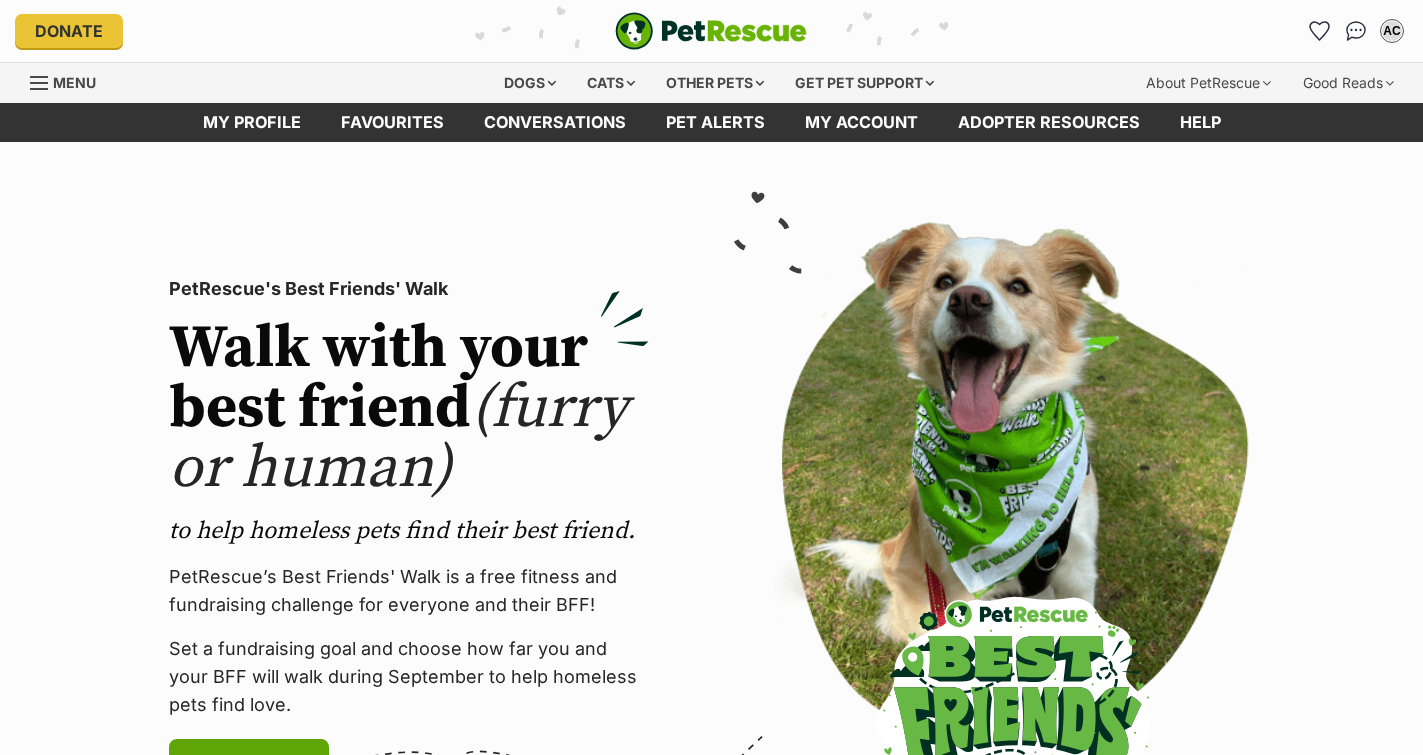 scroll, scrollTop: 0, scrollLeft: 0, axis: both 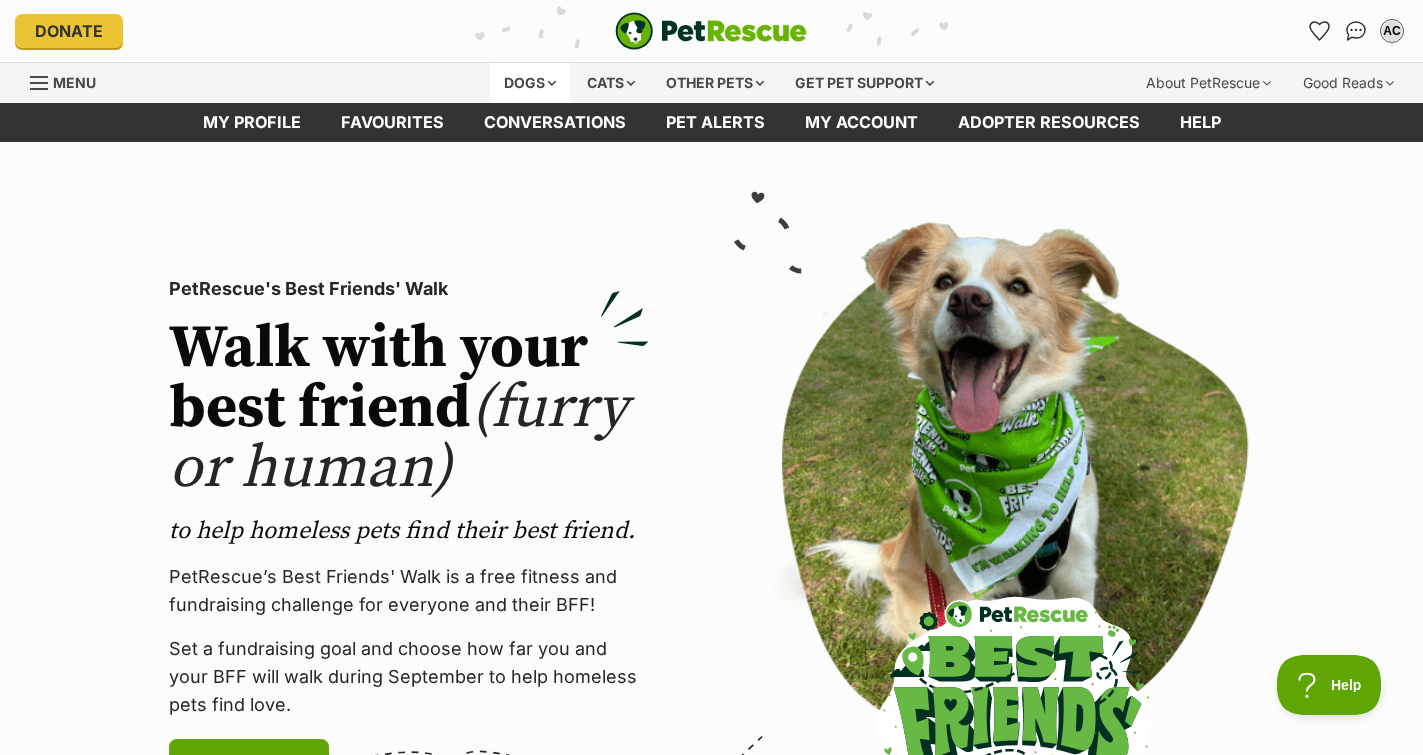 click on "Dogs" at bounding box center (530, 83) 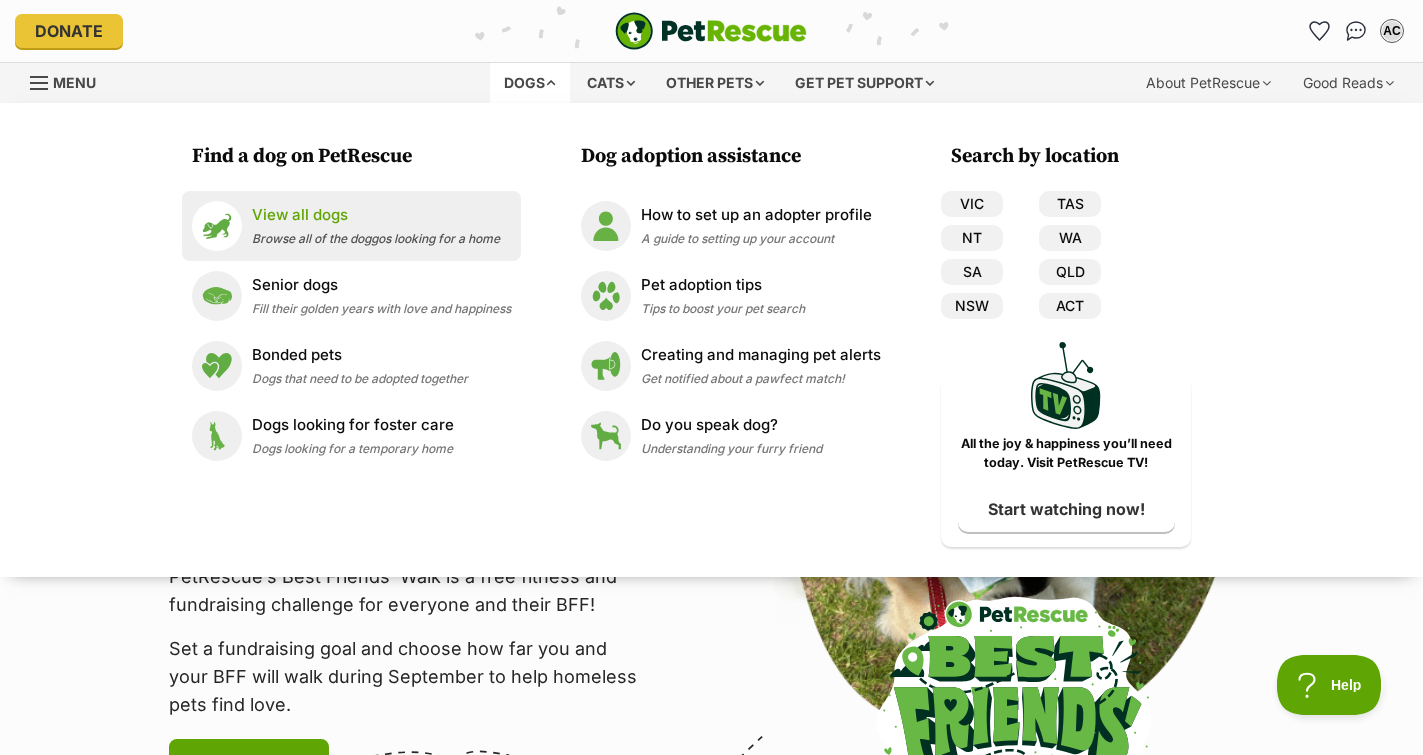 click on "Browse all of the doggos looking for a home" at bounding box center [376, 238] 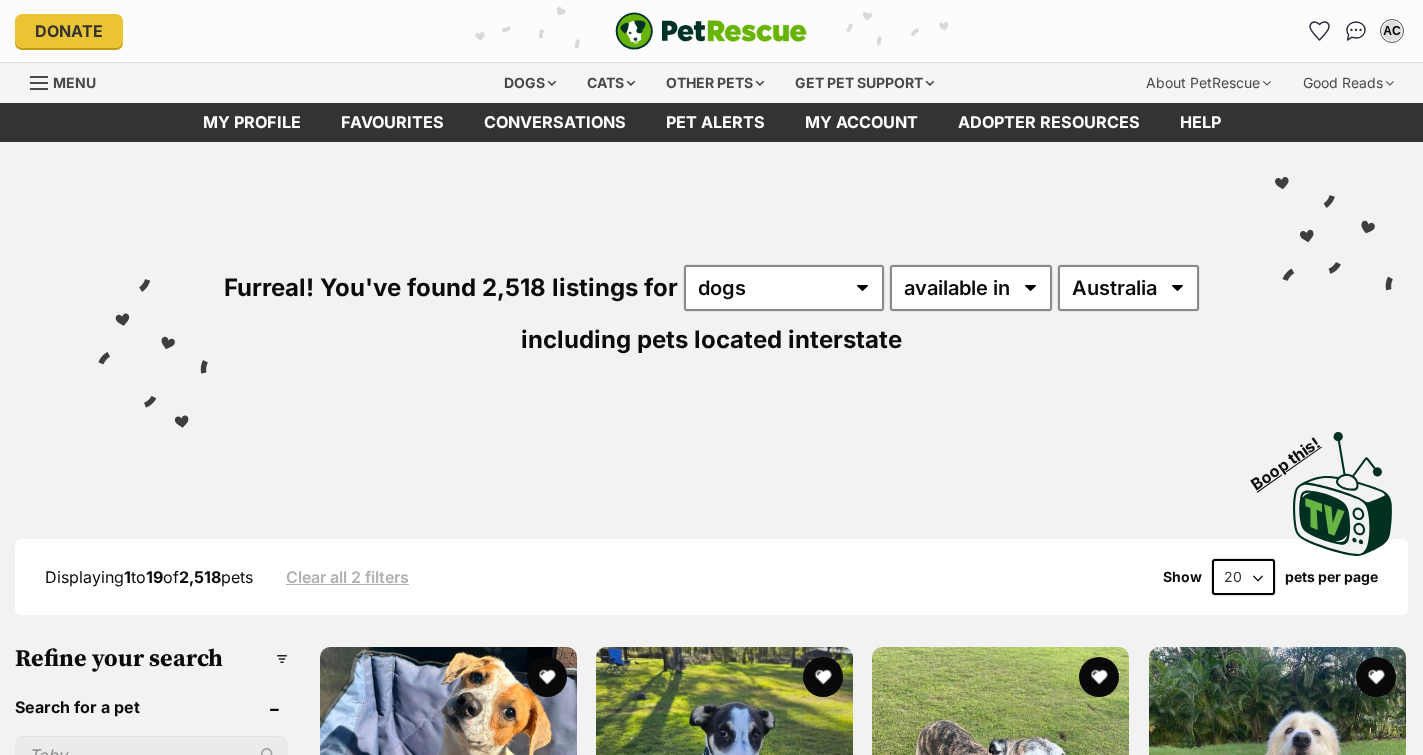 scroll, scrollTop: 0, scrollLeft: 0, axis: both 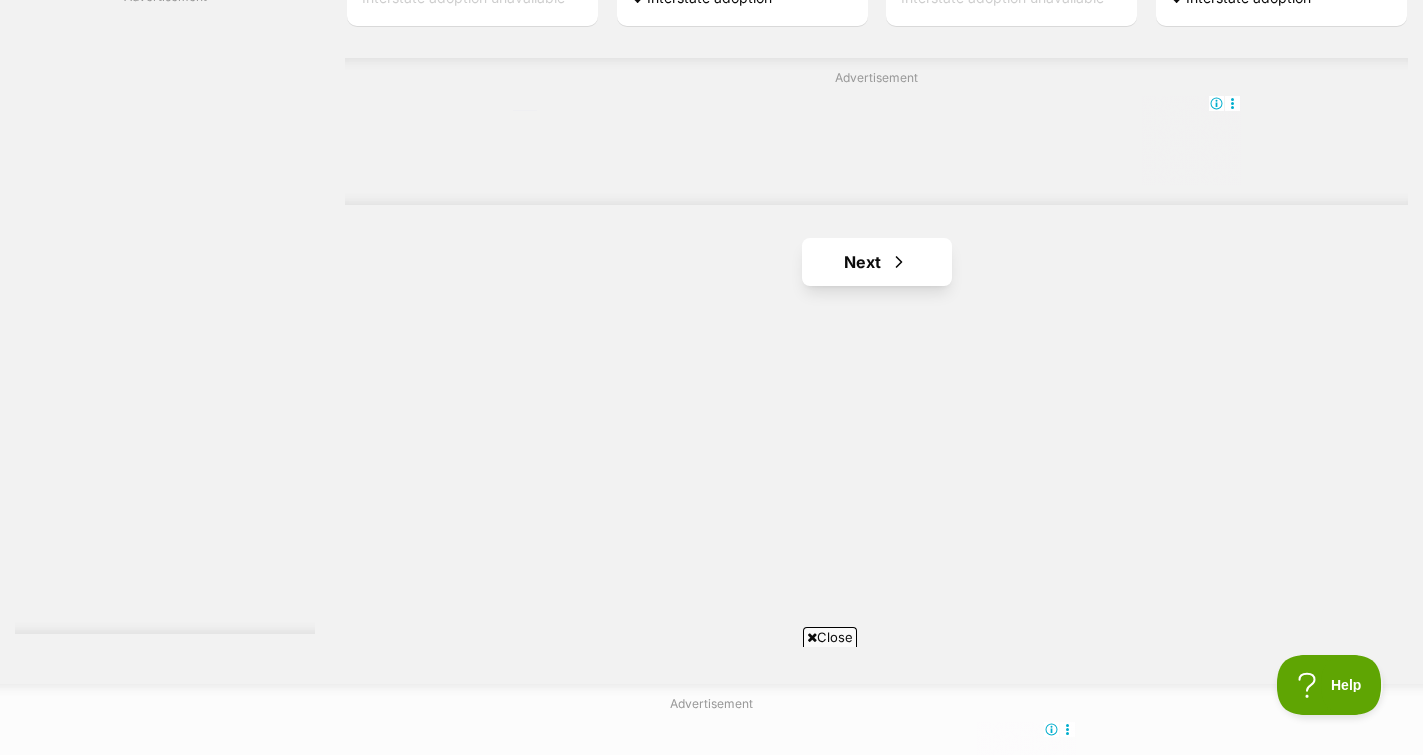 click on "Next" at bounding box center [877, 262] 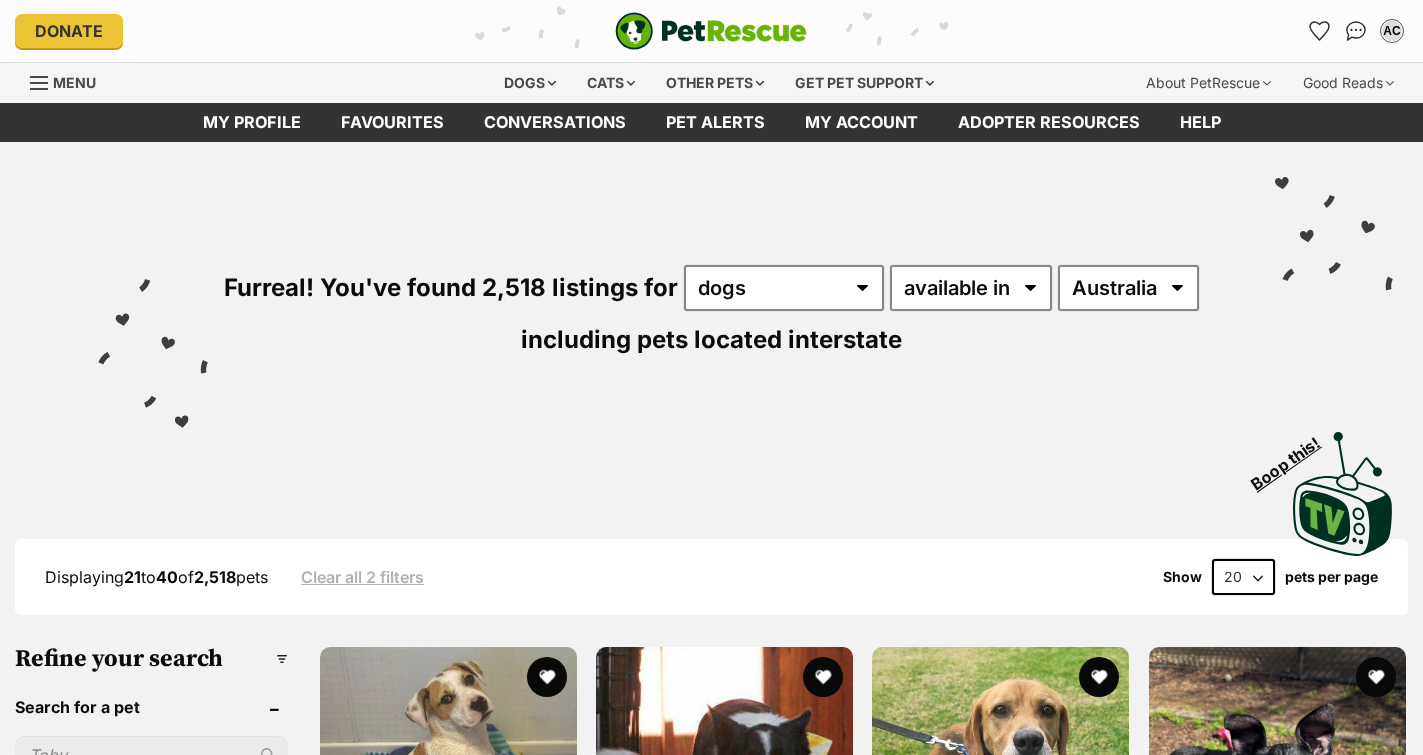 scroll, scrollTop: 0, scrollLeft: 0, axis: both 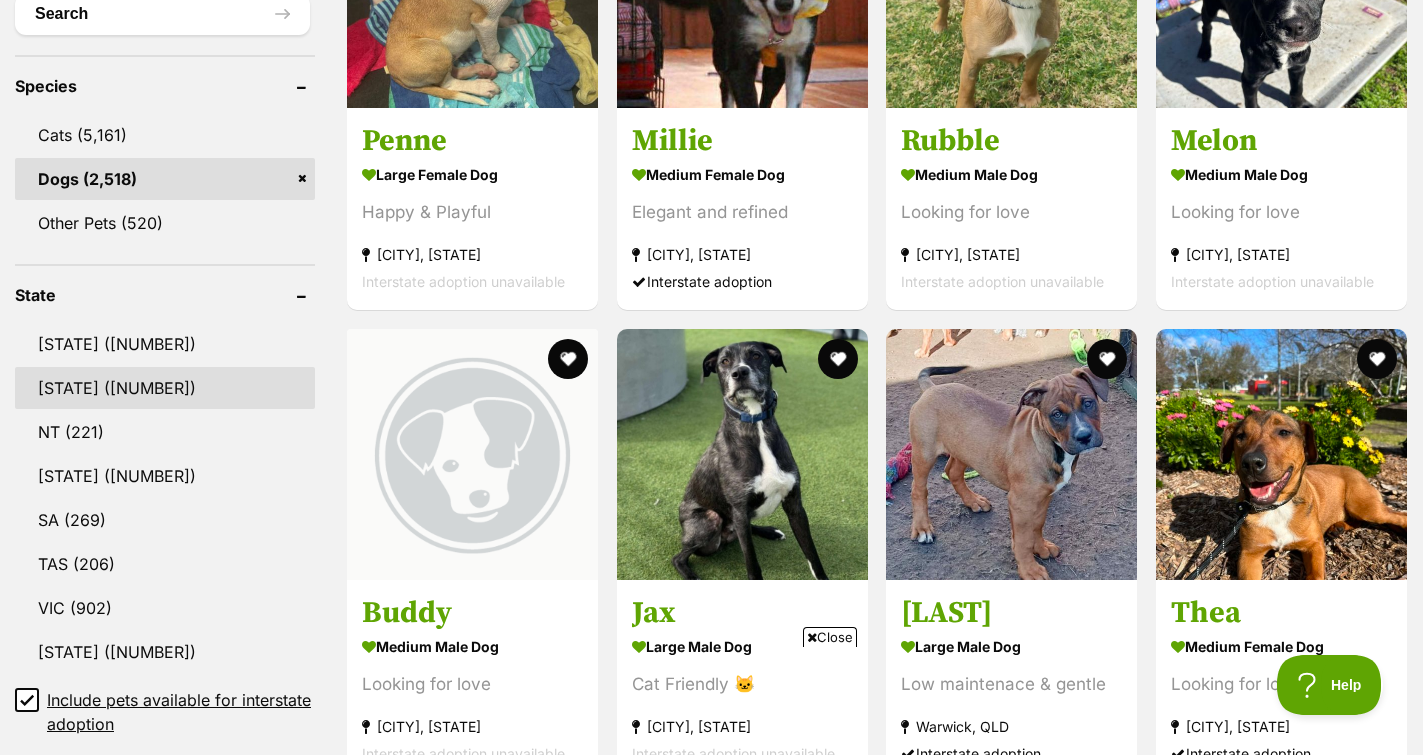 click on "[STATE] ([COUNT])" at bounding box center (165, 388) 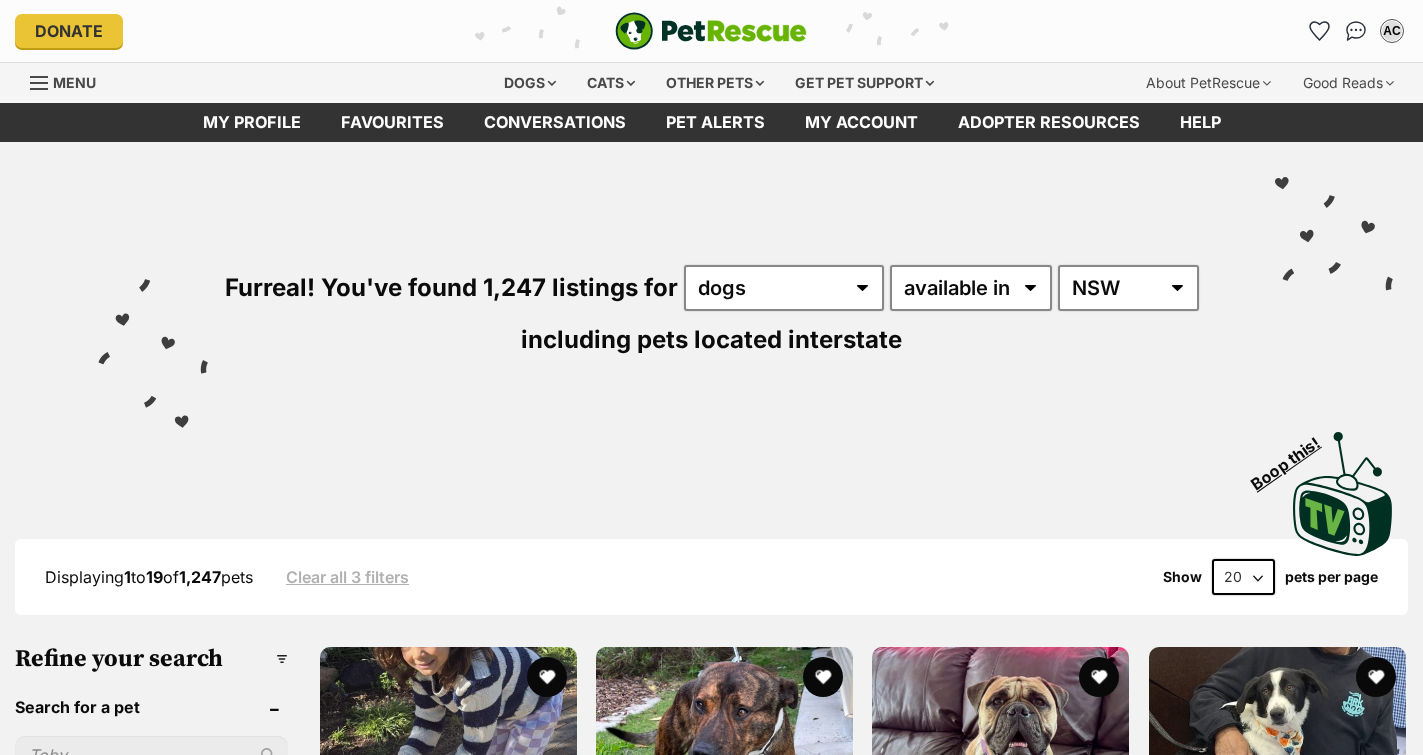 scroll, scrollTop: 0, scrollLeft: 0, axis: both 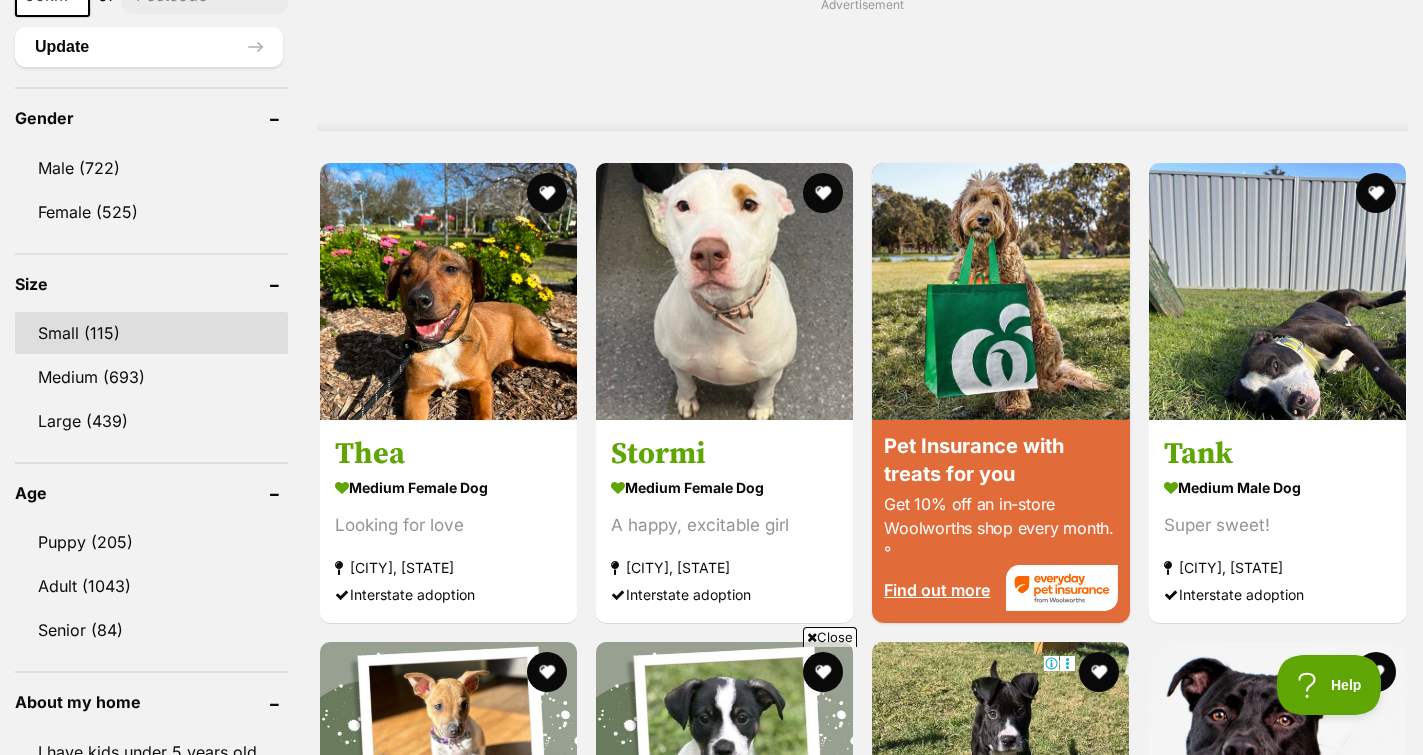 click on "Small (115)" at bounding box center [151, 333] 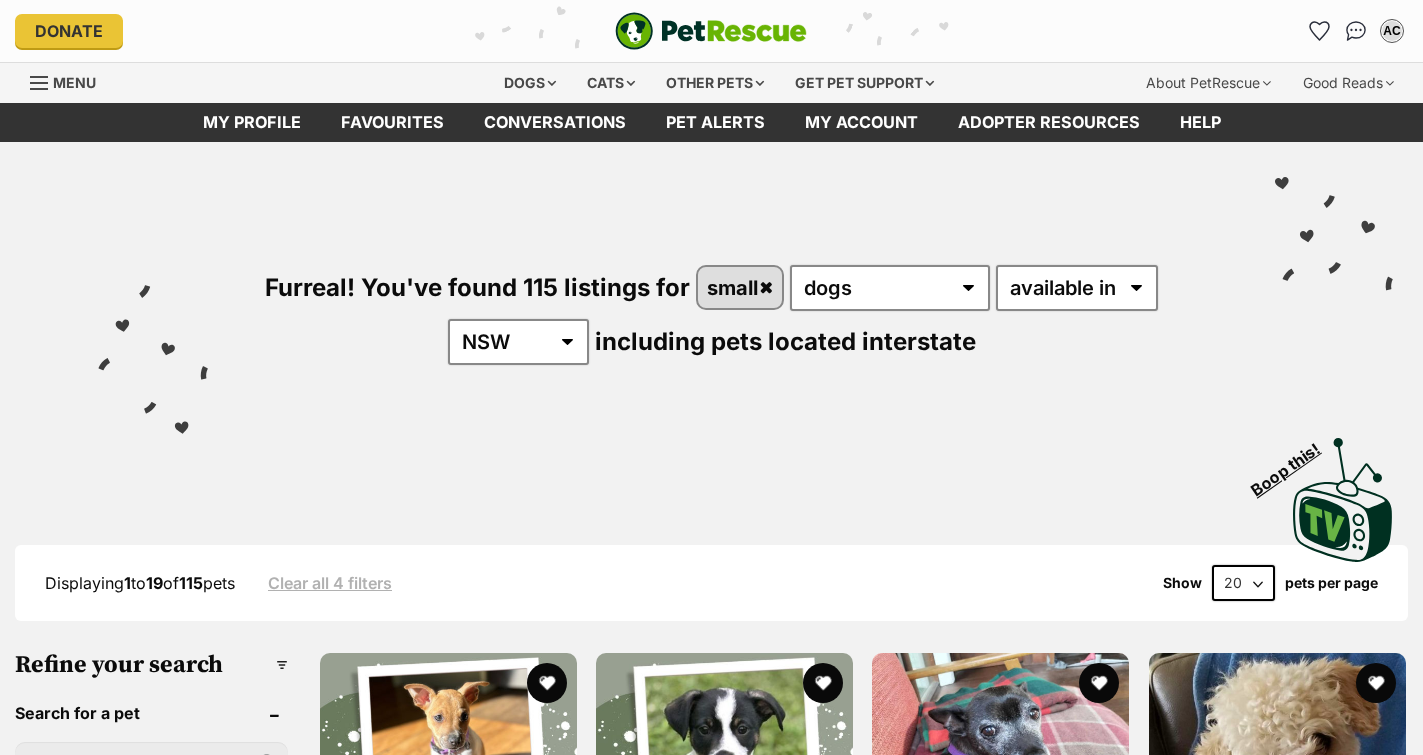 scroll, scrollTop: 156, scrollLeft: 0, axis: vertical 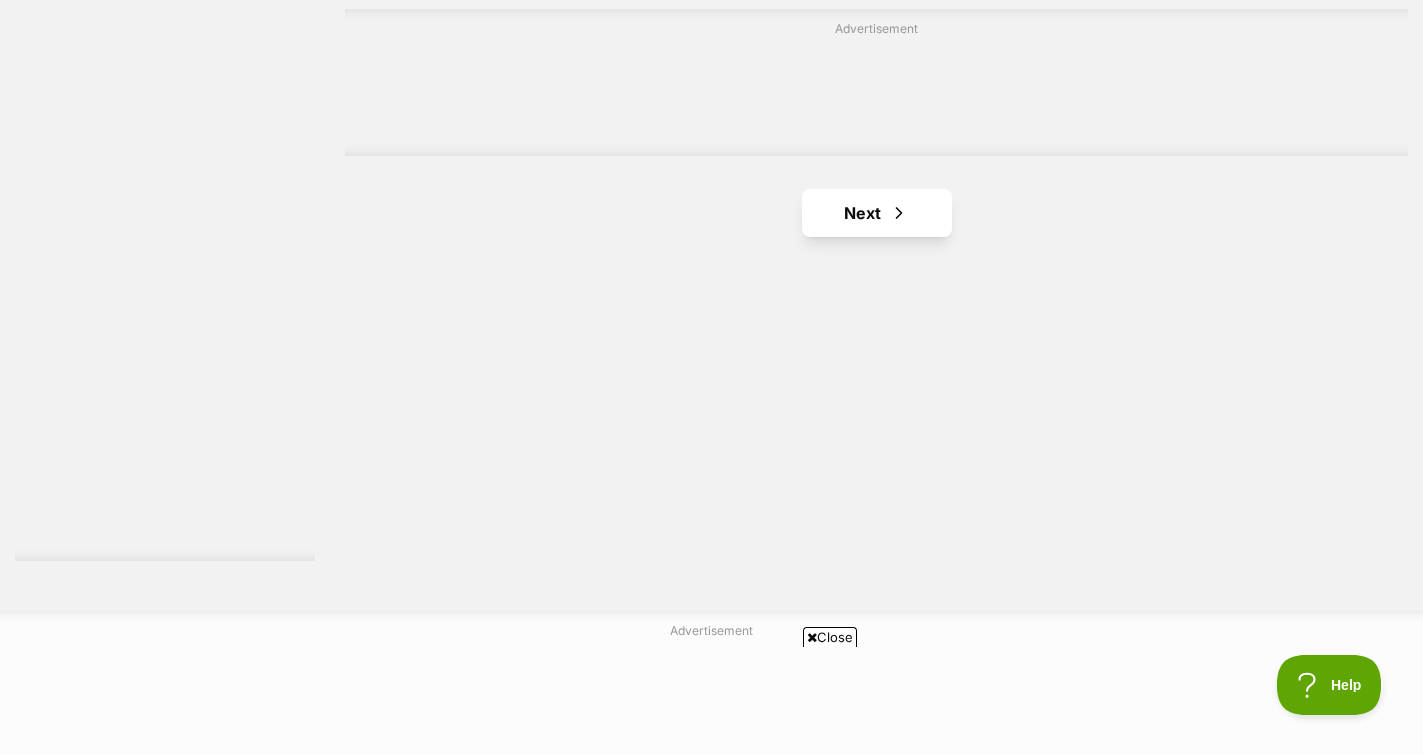 click at bounding box center [899, 213] 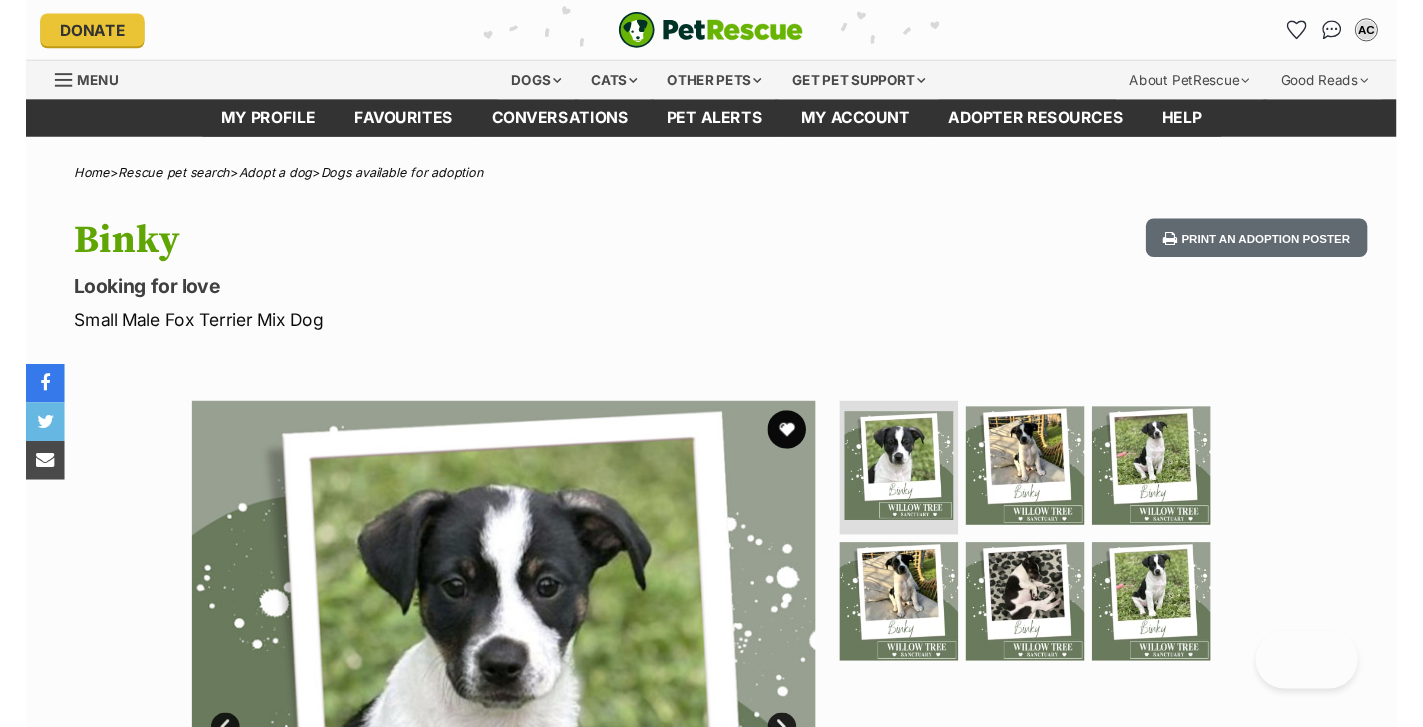 scroll, scrollTop: 0, scrollLeft: 0, axis: both 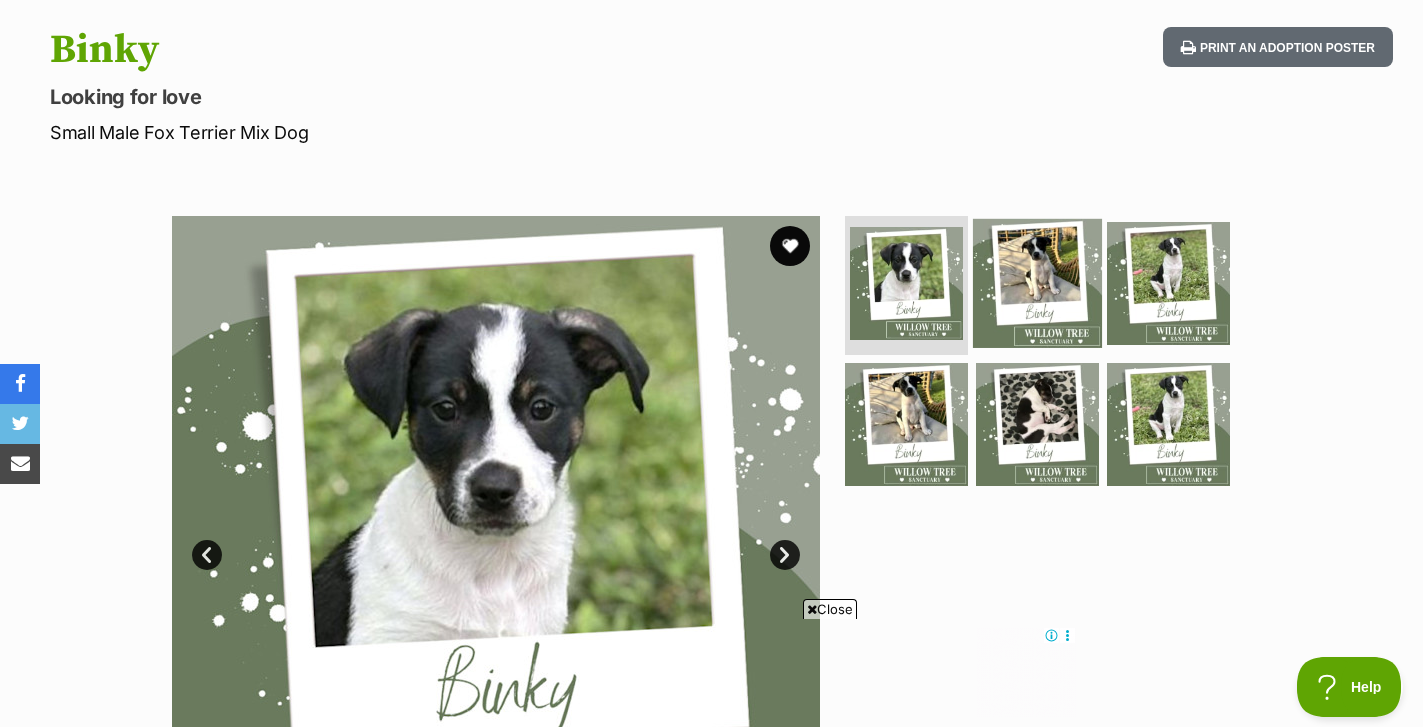 click at bounding box center [1037, 282] 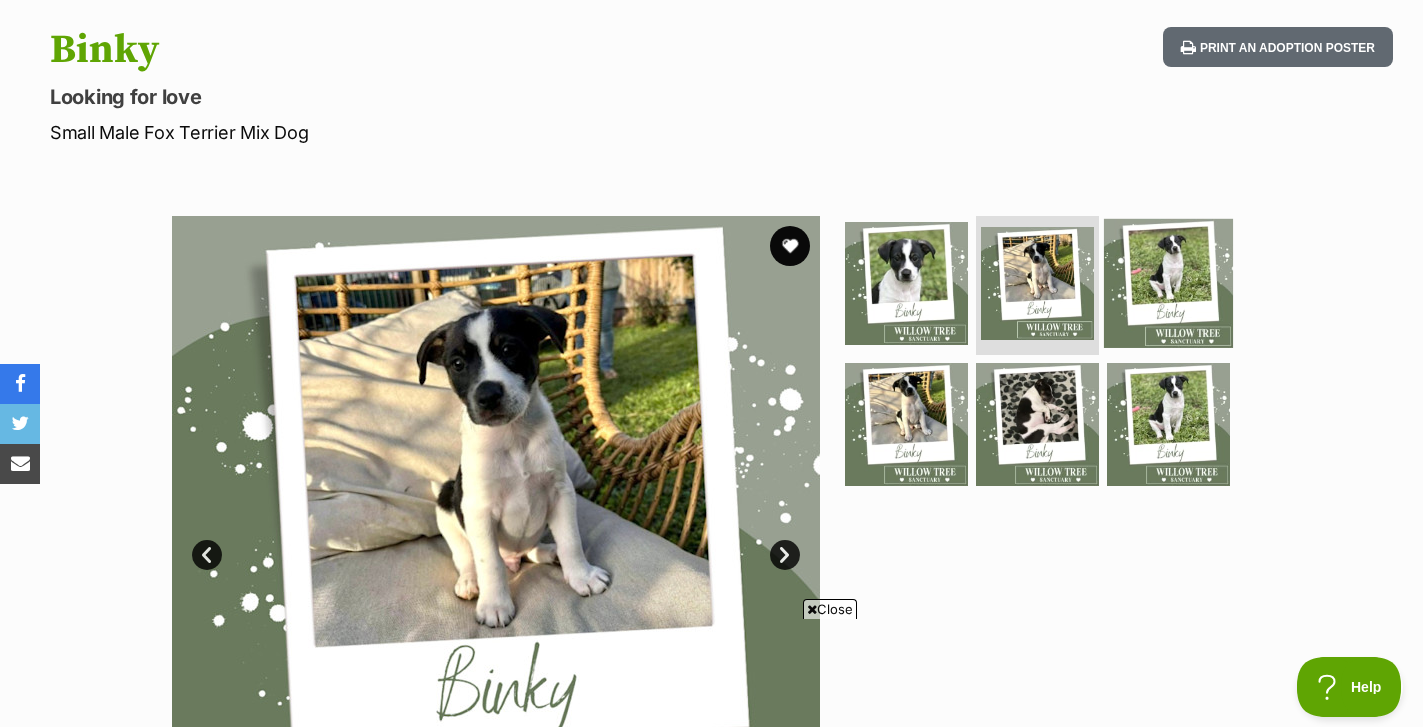 click at bounding box center [1168, 282] 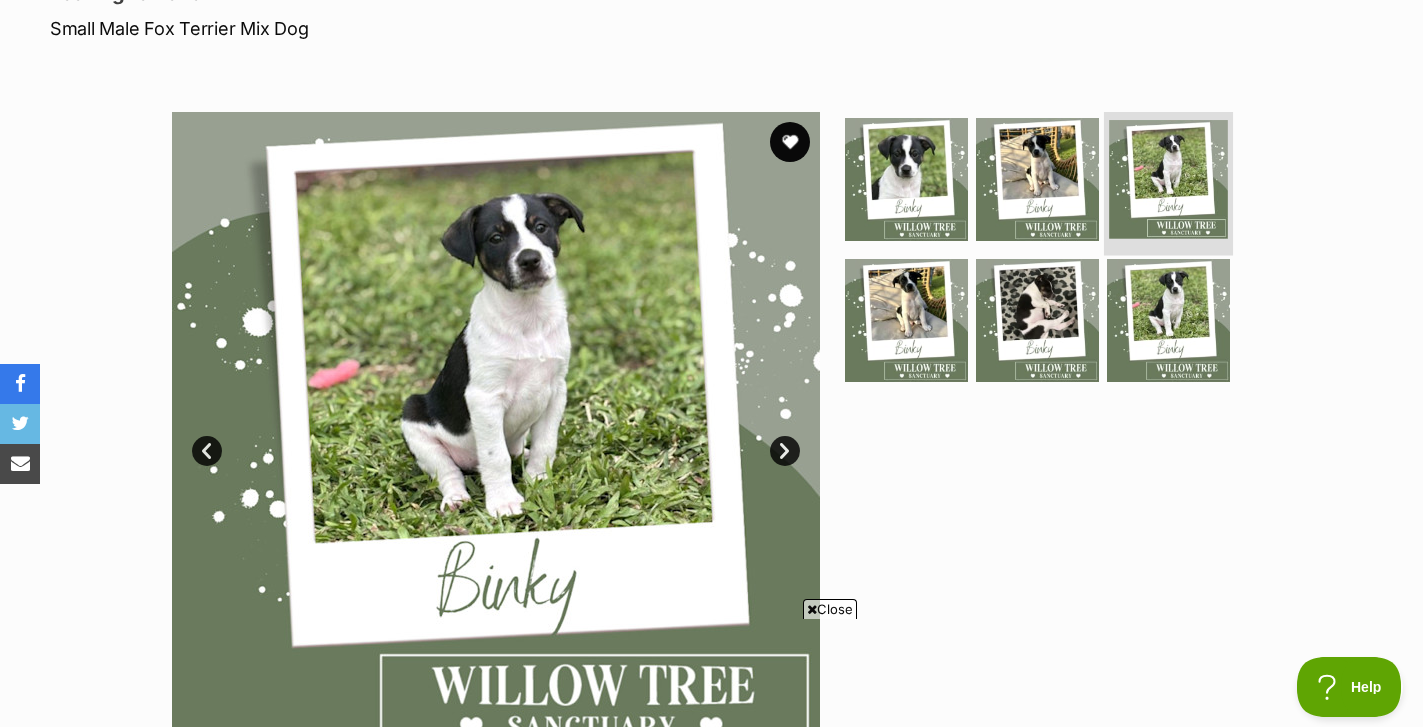 scroll, scrollTop: 307, scrollLeft: 0, axis: vertical 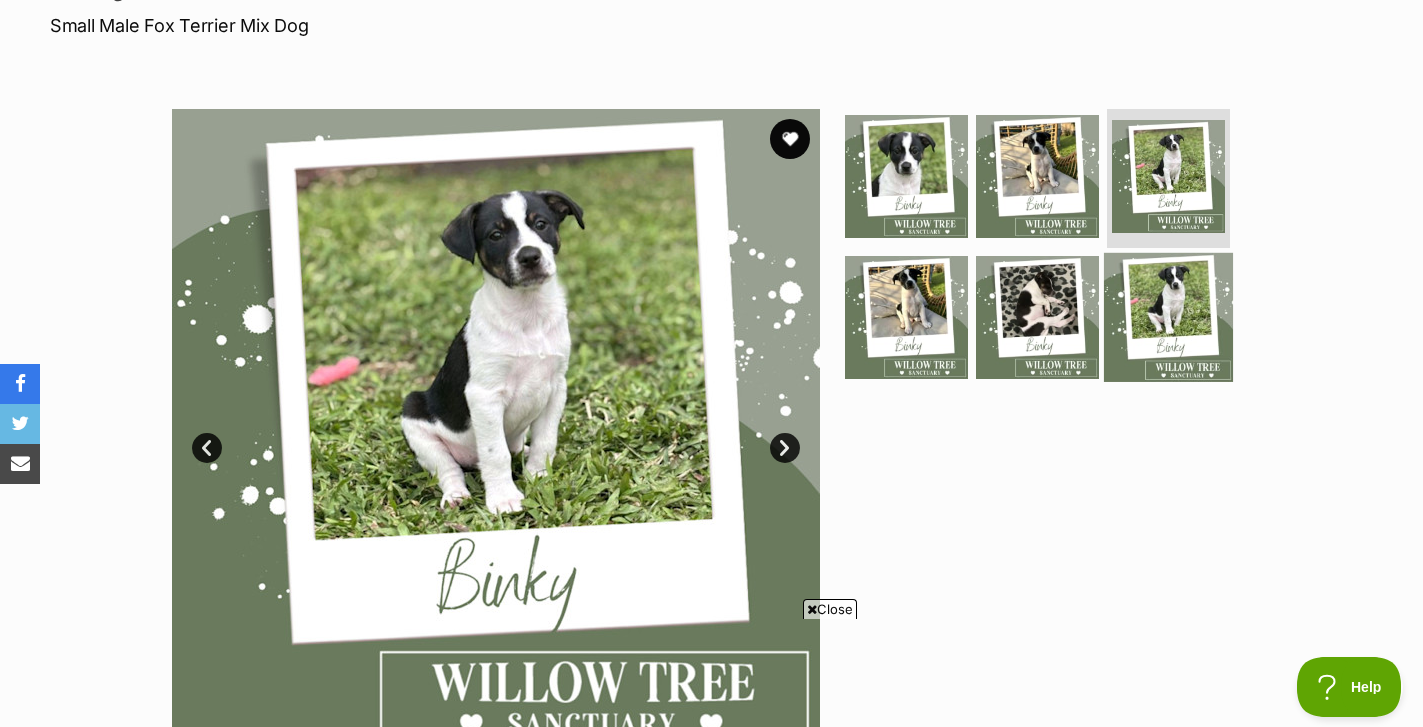click at bounding box center (1168, 317) 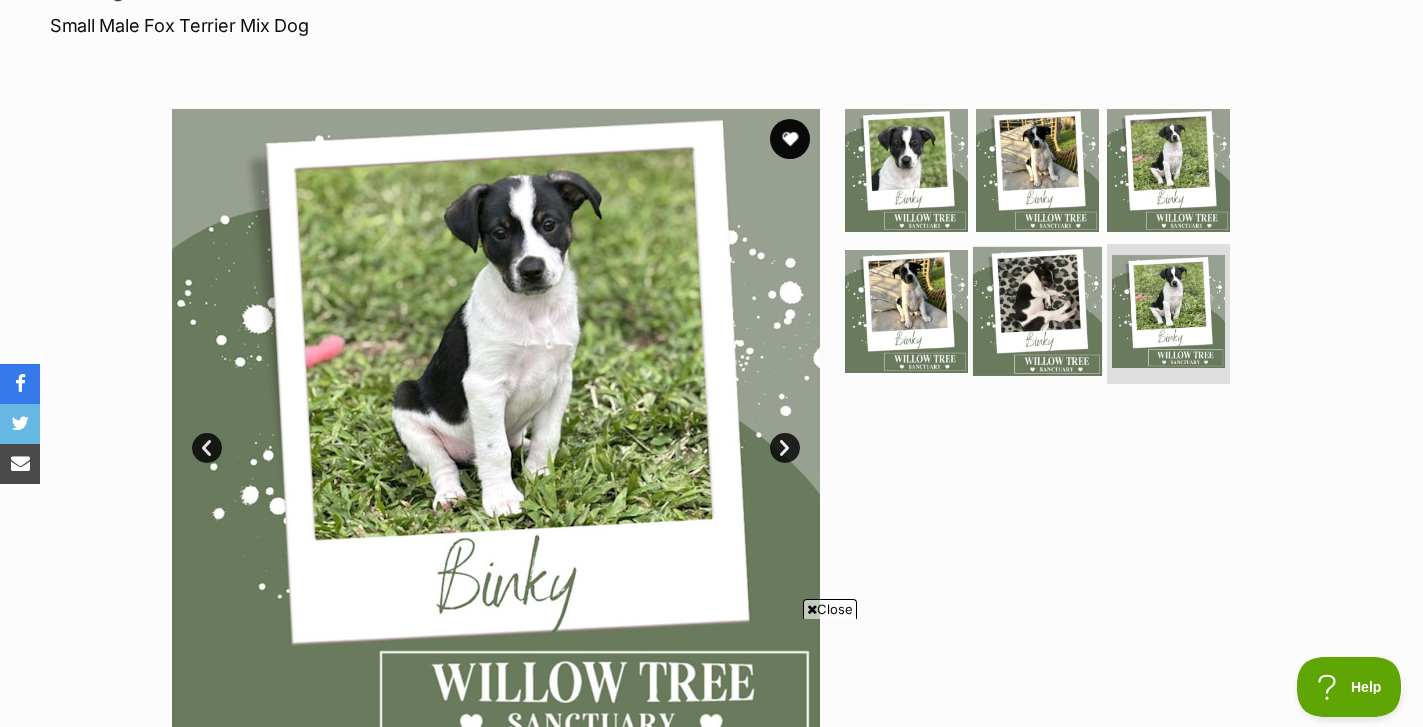 click at bounding box center (1037, 311) 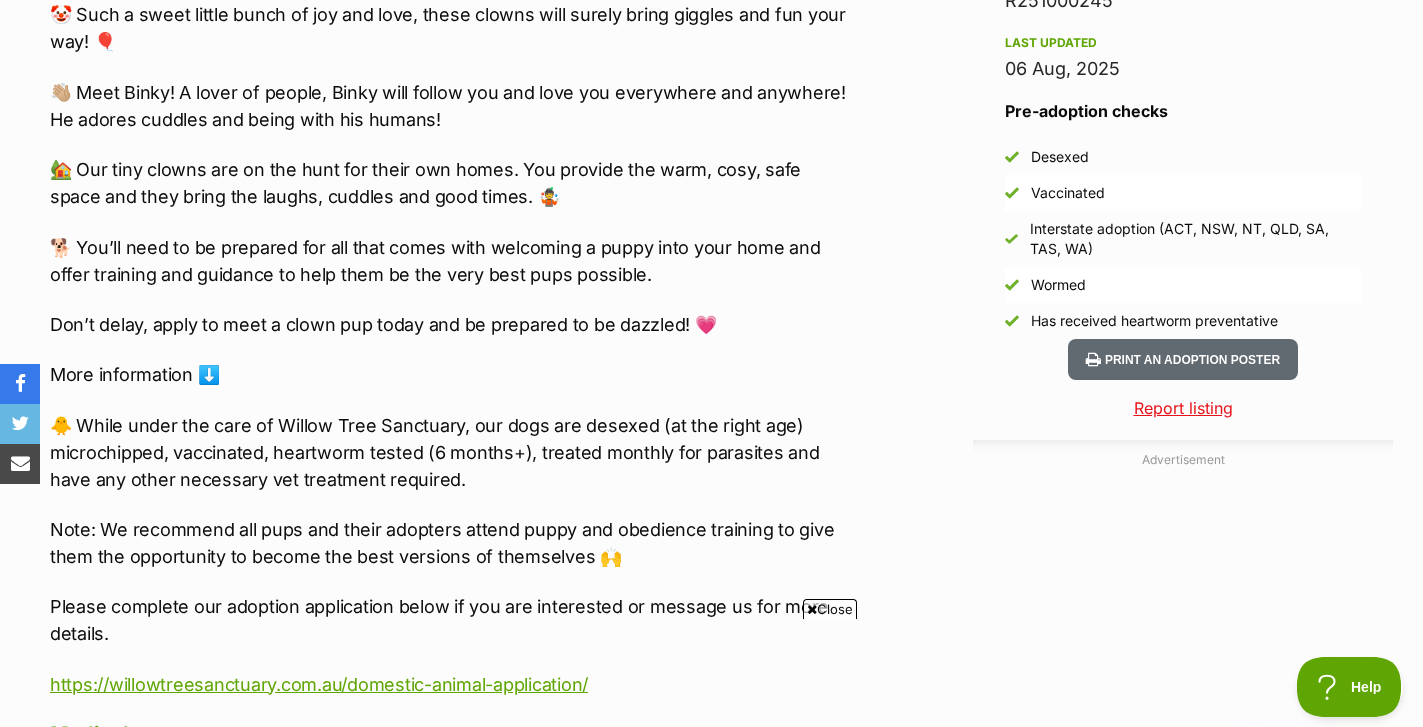 scroll, scrollTop: 0, scrollLeft: 0, axis: both 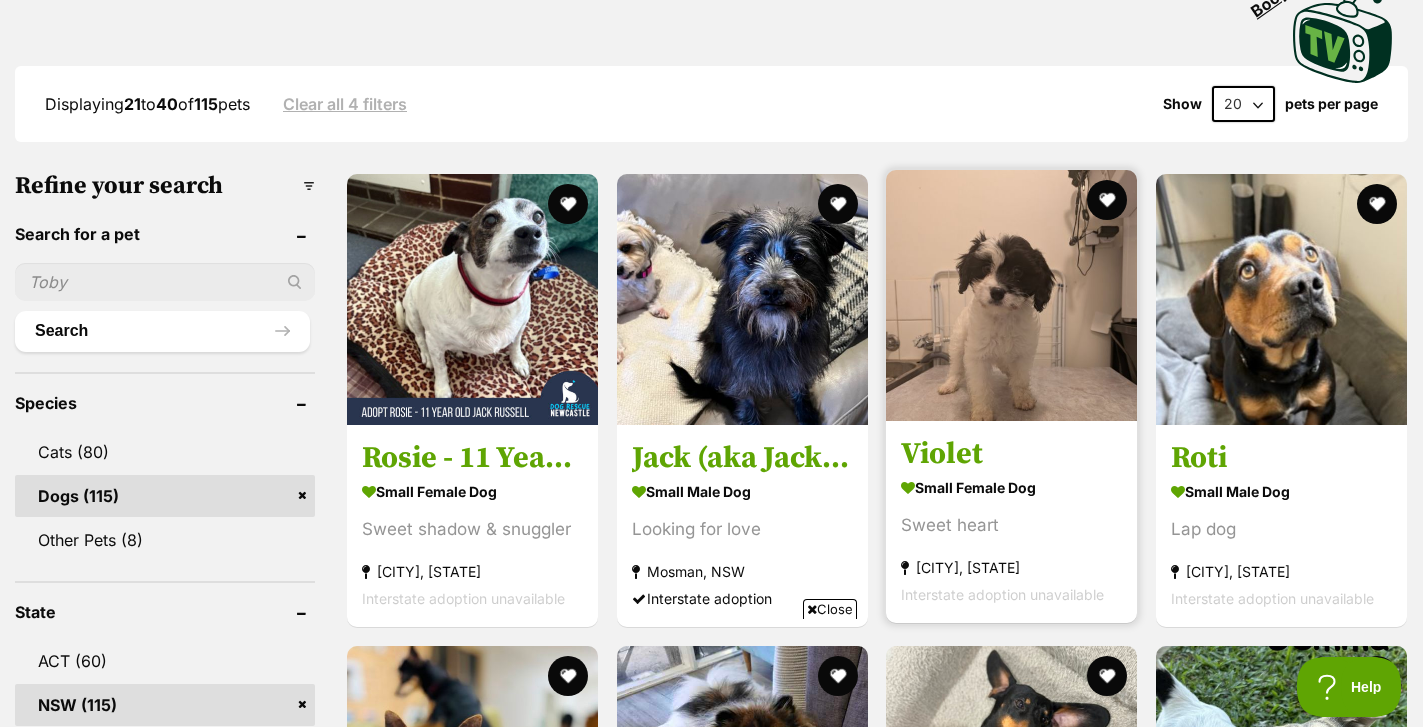 click at bounding box center (1011, 295) 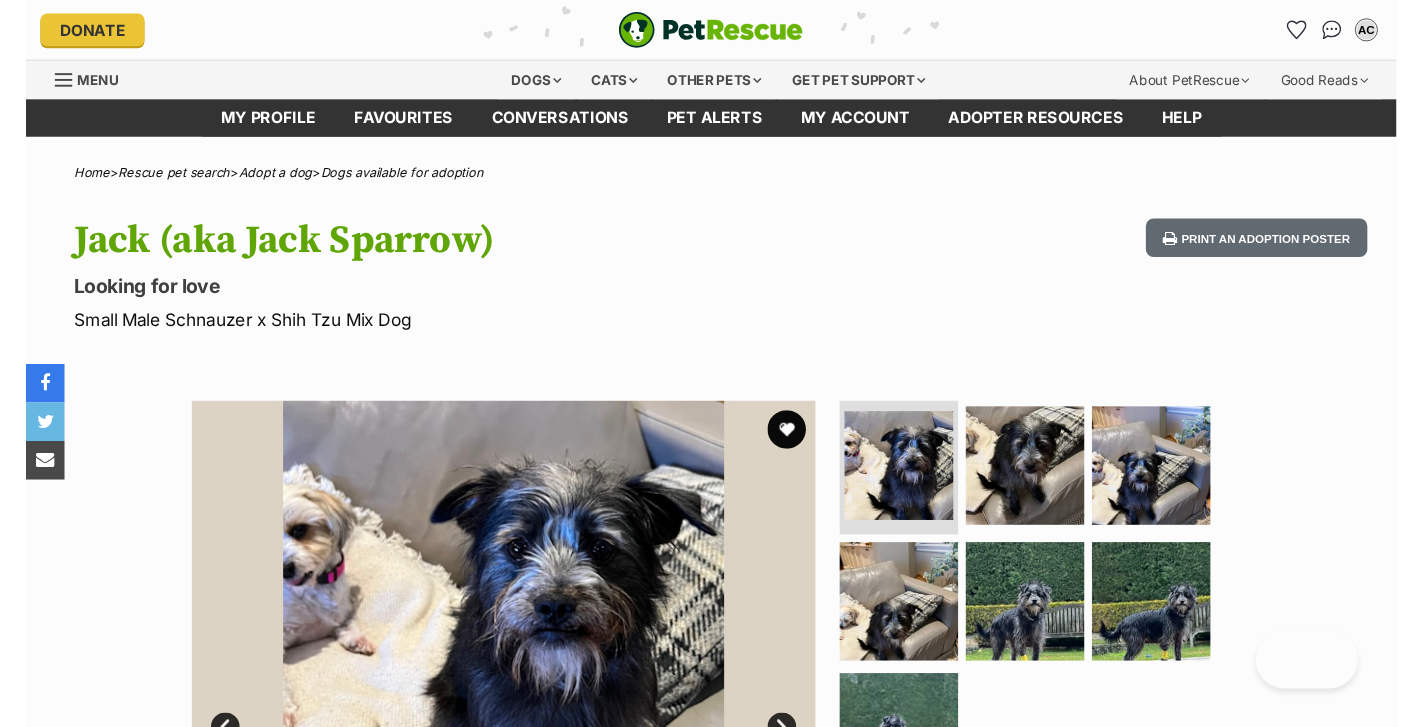 scroll, scrollTop: 0, scrollLeft: 0, axis: both 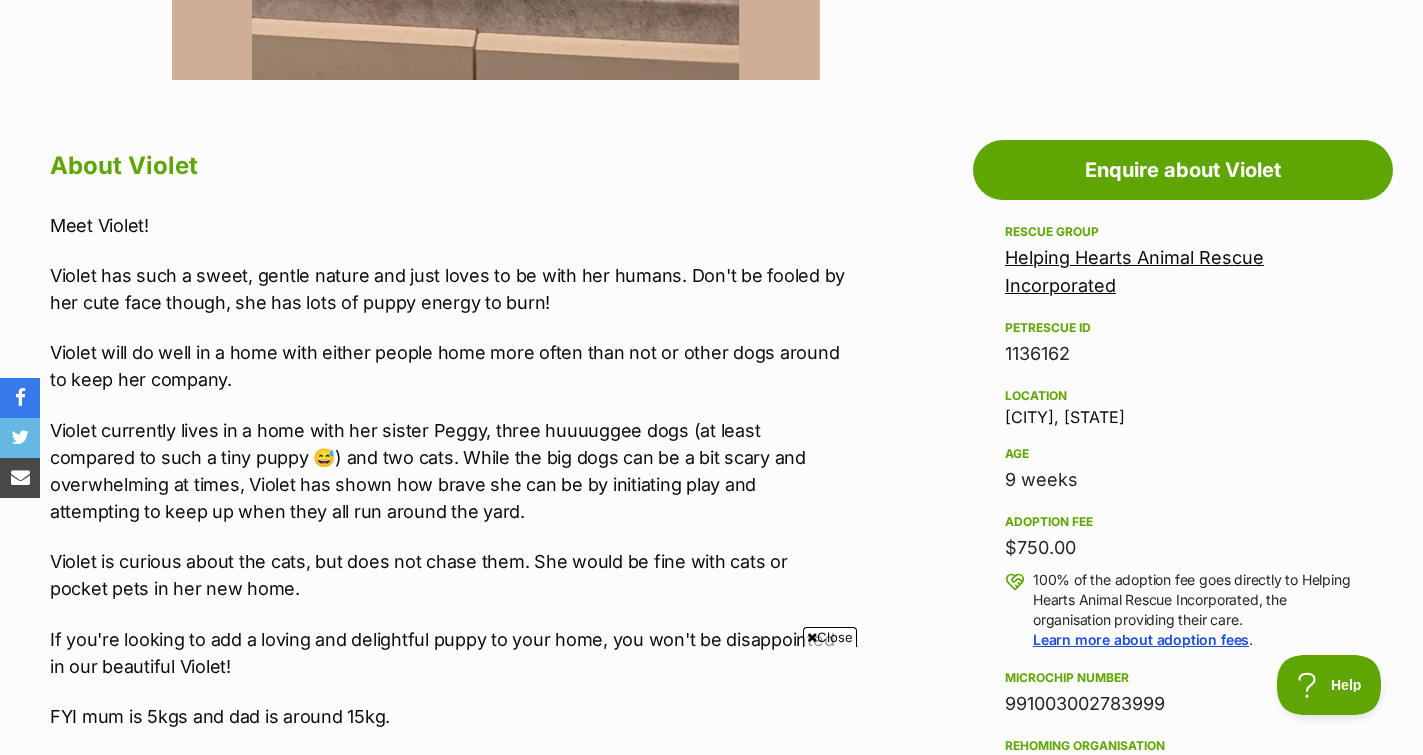 click on "Helping Hearts Animal Rescue Incorporated" at bounding box center (1134, 271) 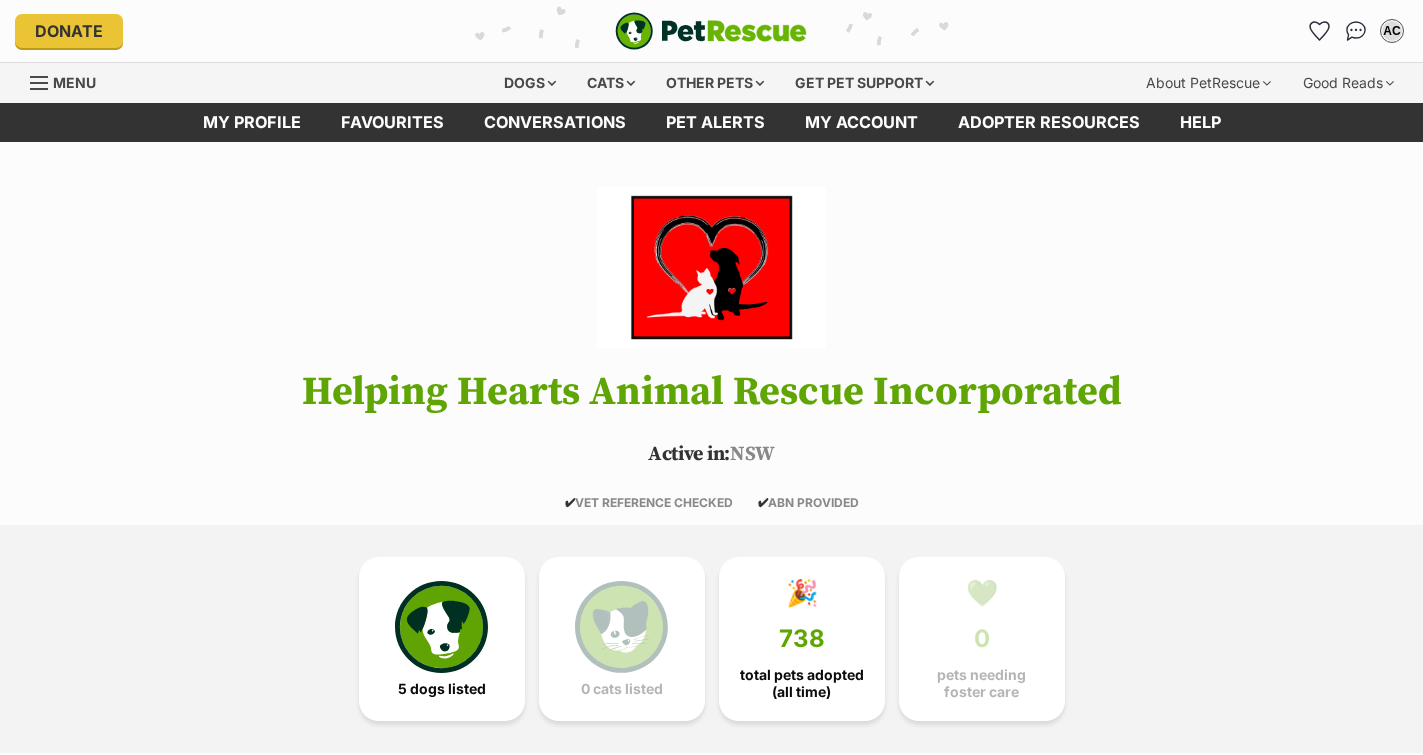 scroll, scrollTop: 0, scrollLeft: 0, axis: both 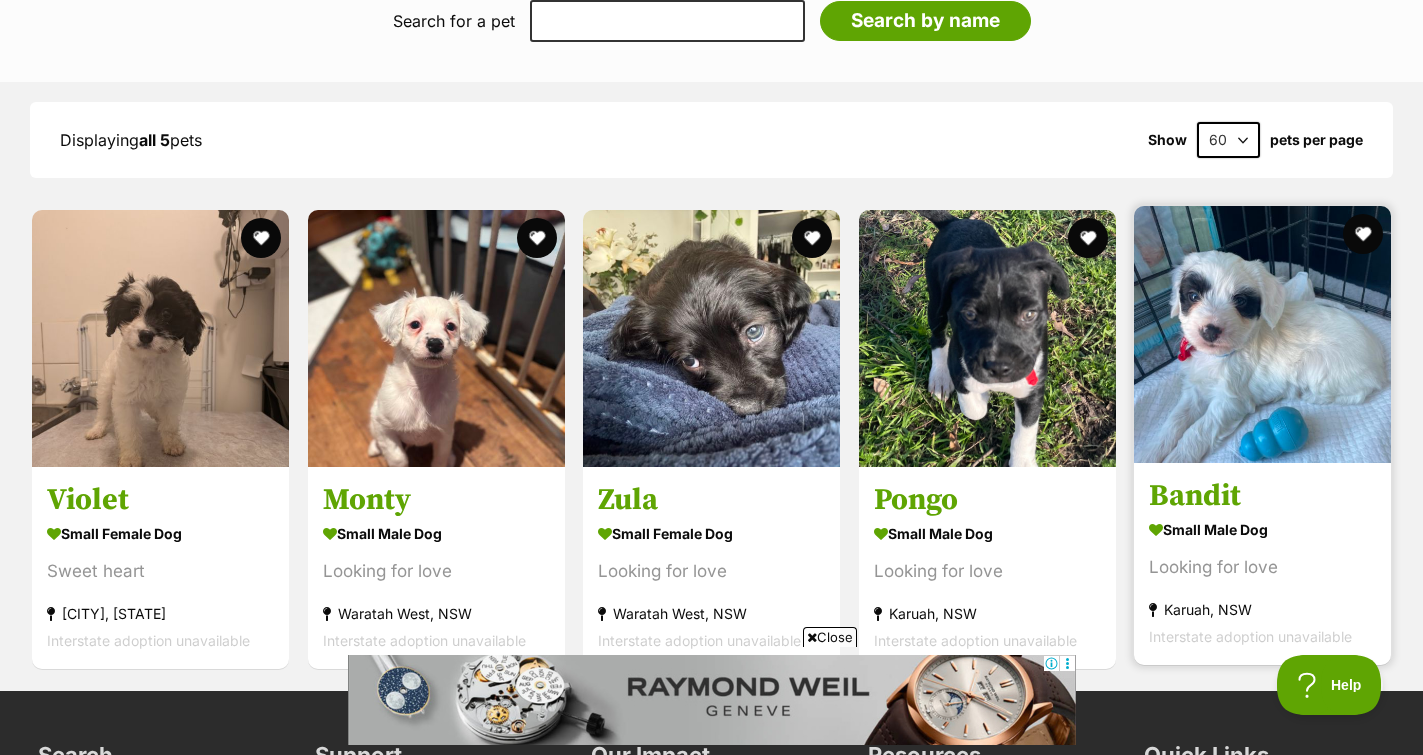 click at bounding box center (1262, 334) 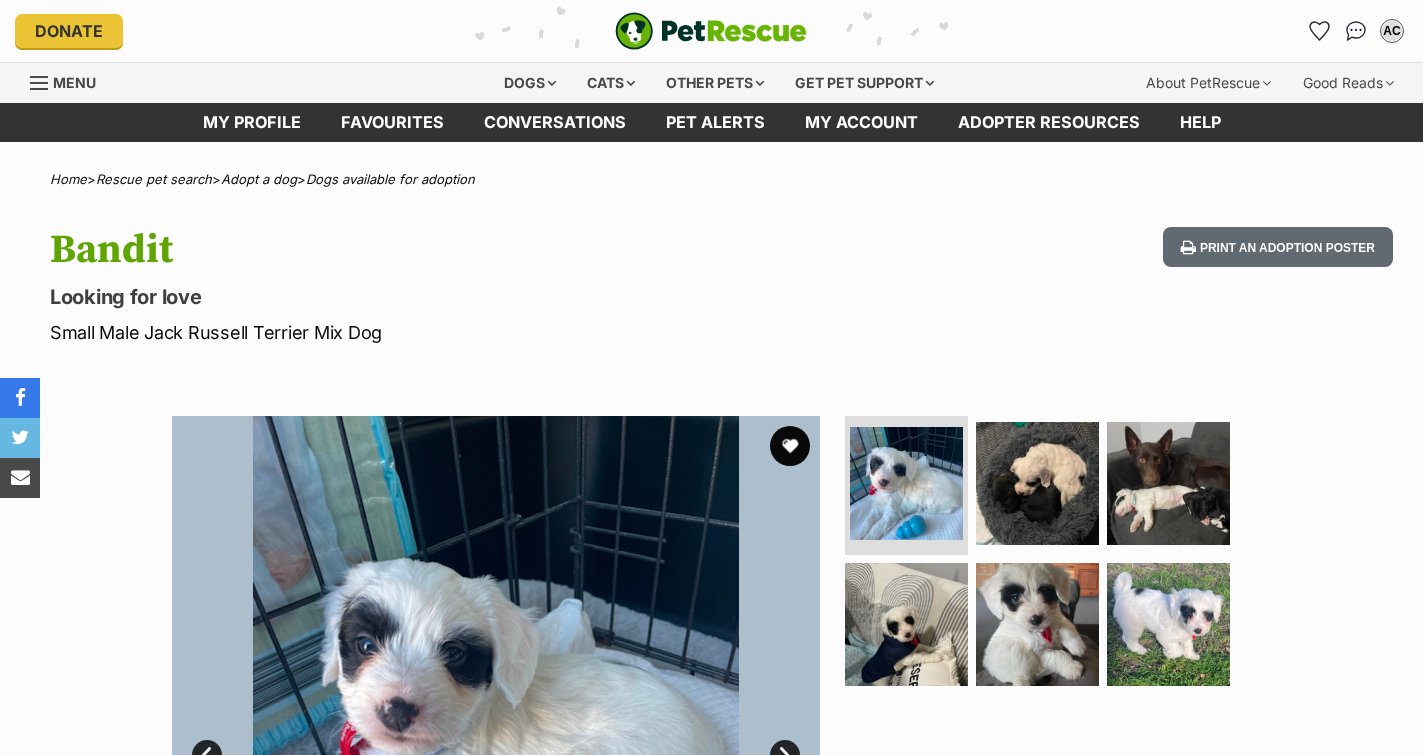 scroll, scrollTop: 0, scrollLeft: 0, axis: both 